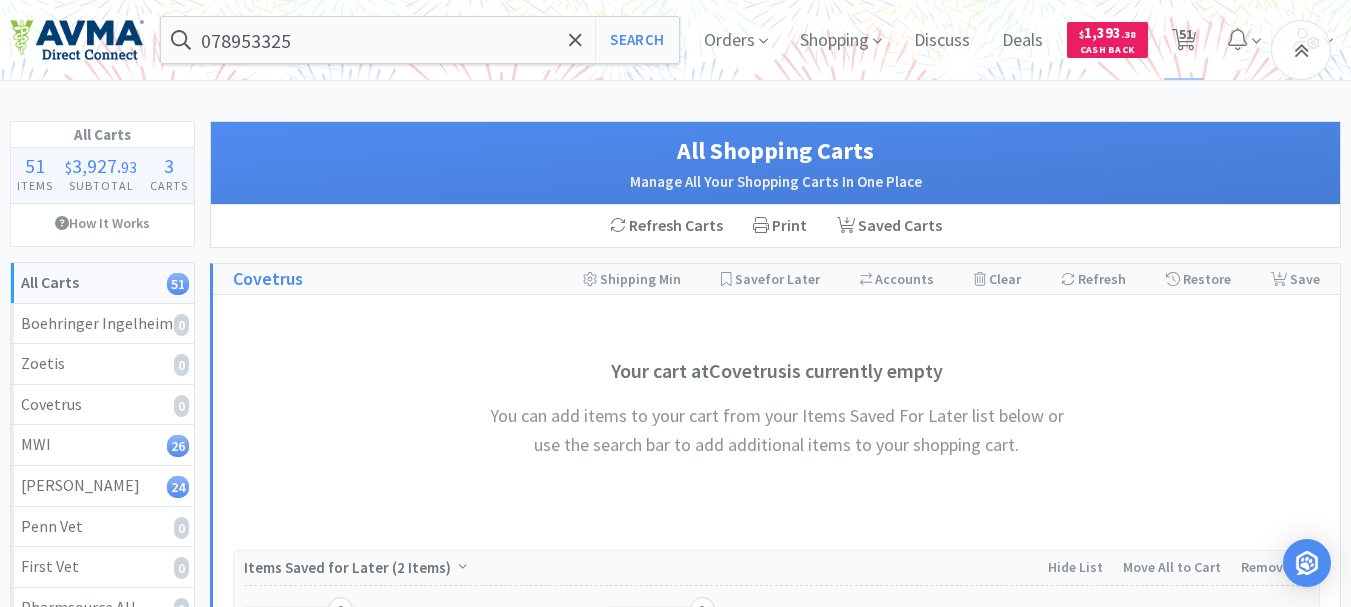 select on "1" 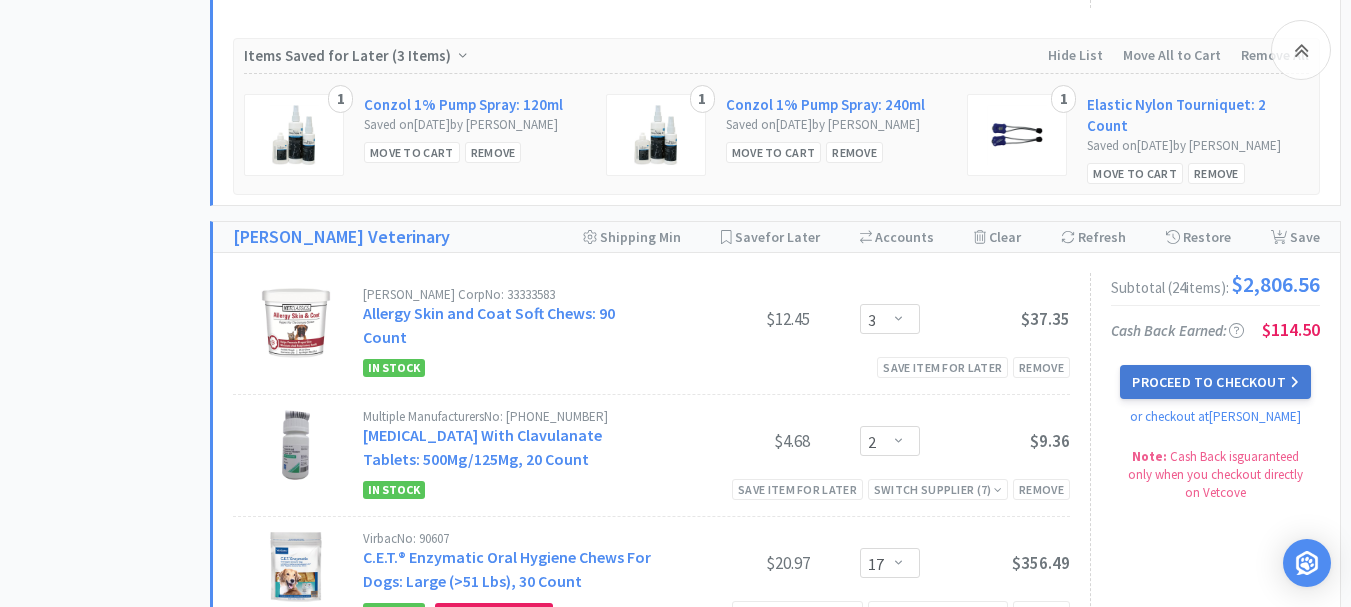 click on "Proceed to Checkout" at bounding box center [1215, 382] 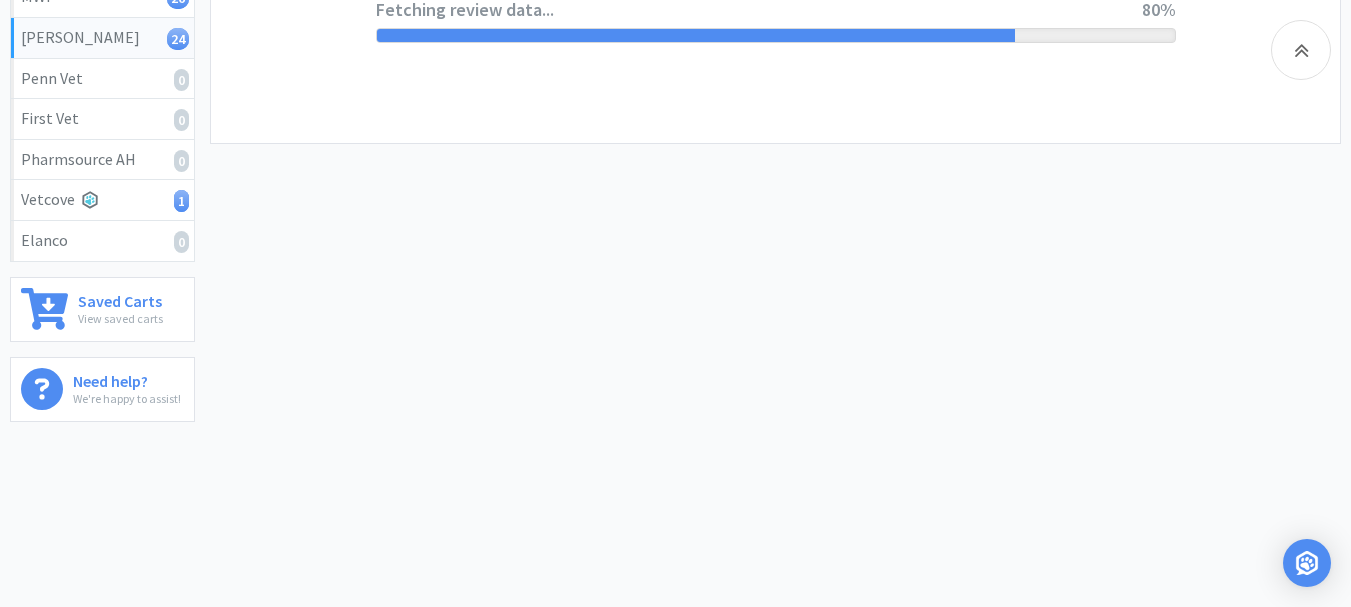 scroll, scrollTop: 0, scrollLeft: 0, axis: both 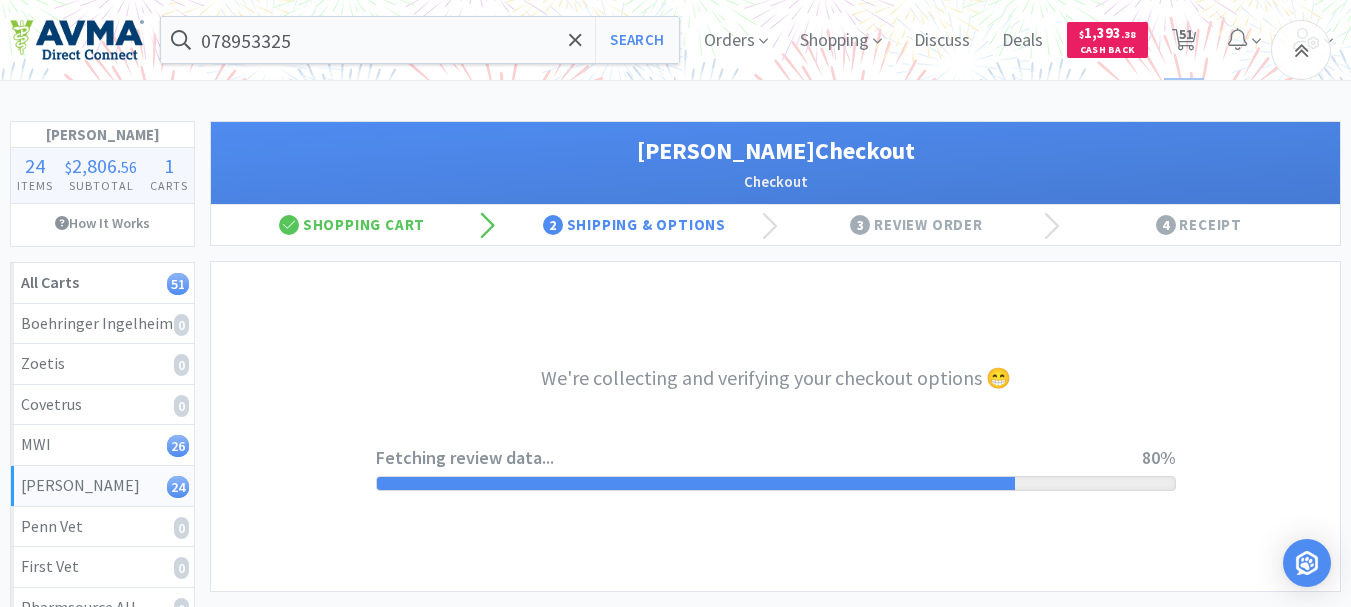 select on "1" 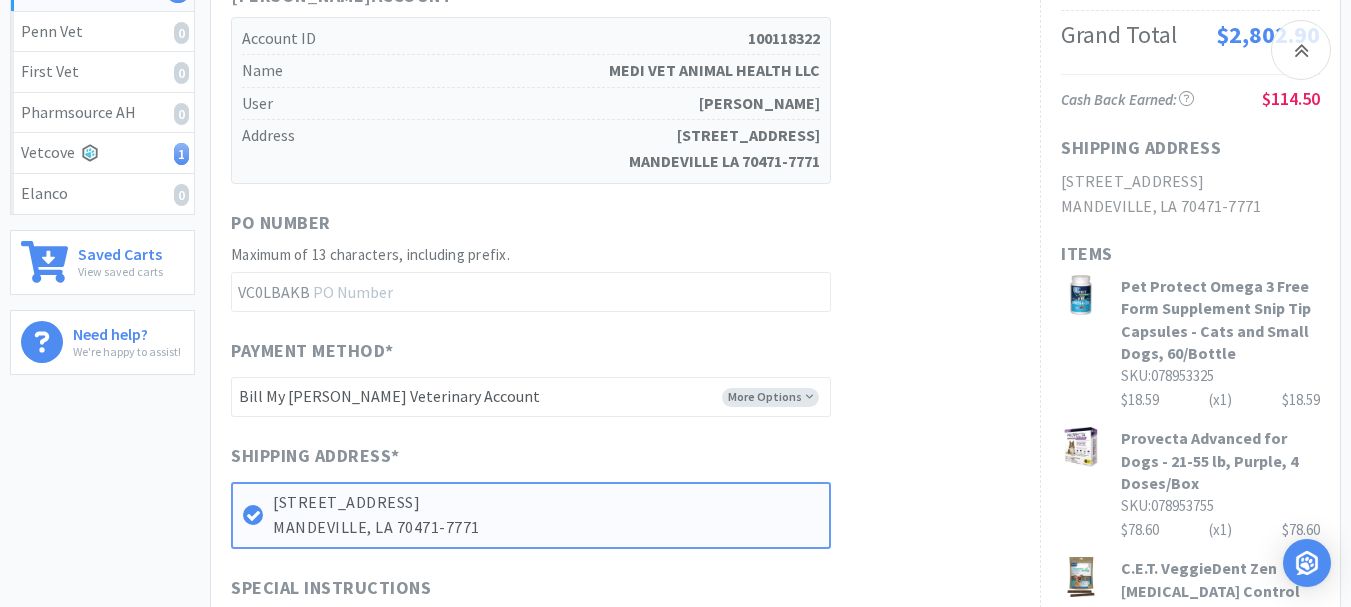 scroll, scrollTop: 500, scrollLeft: 0, axis: vertical 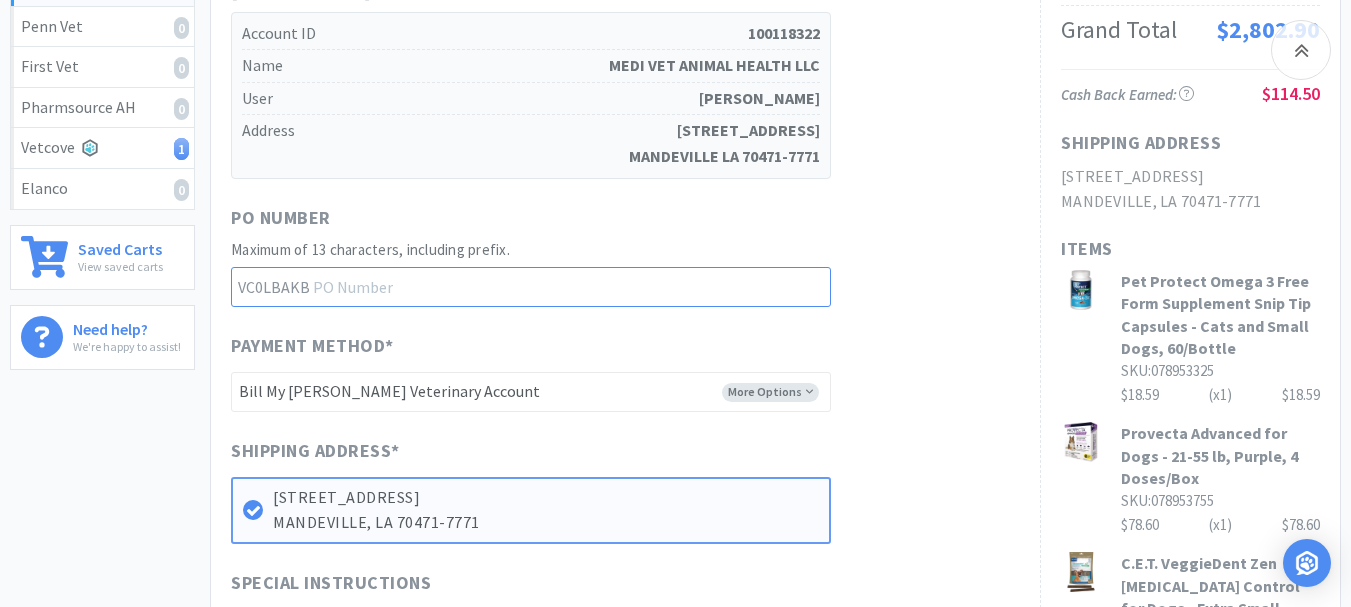 click at bounding box center (531, 287) 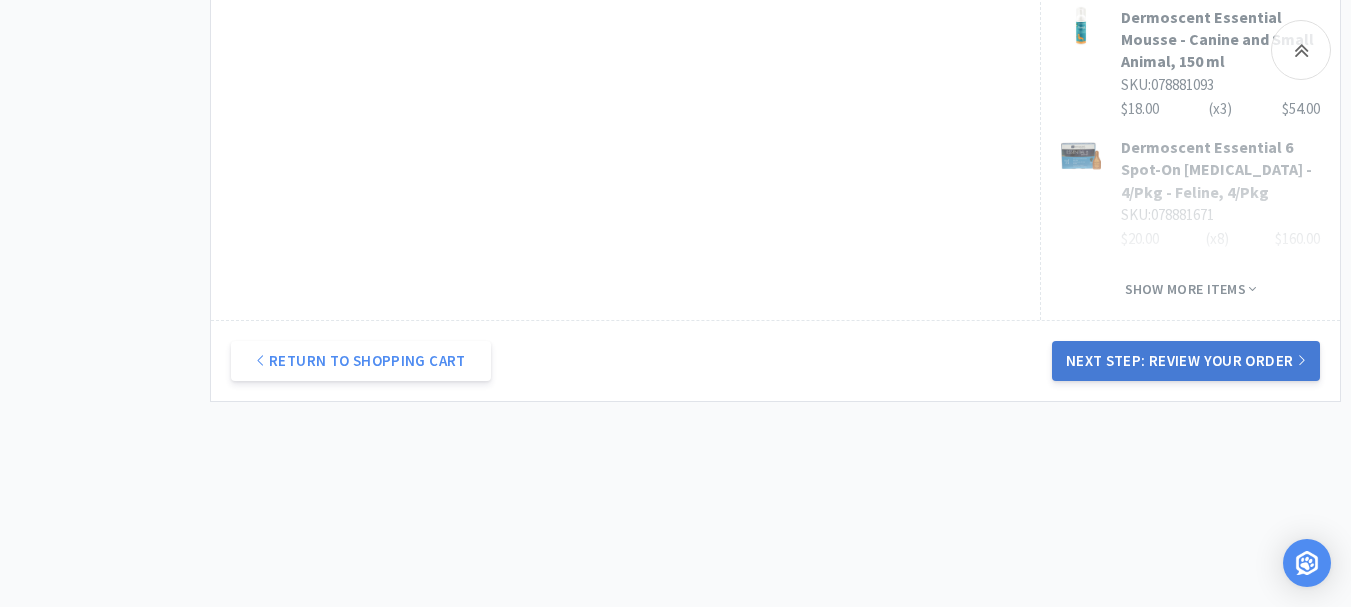 type on "52080" 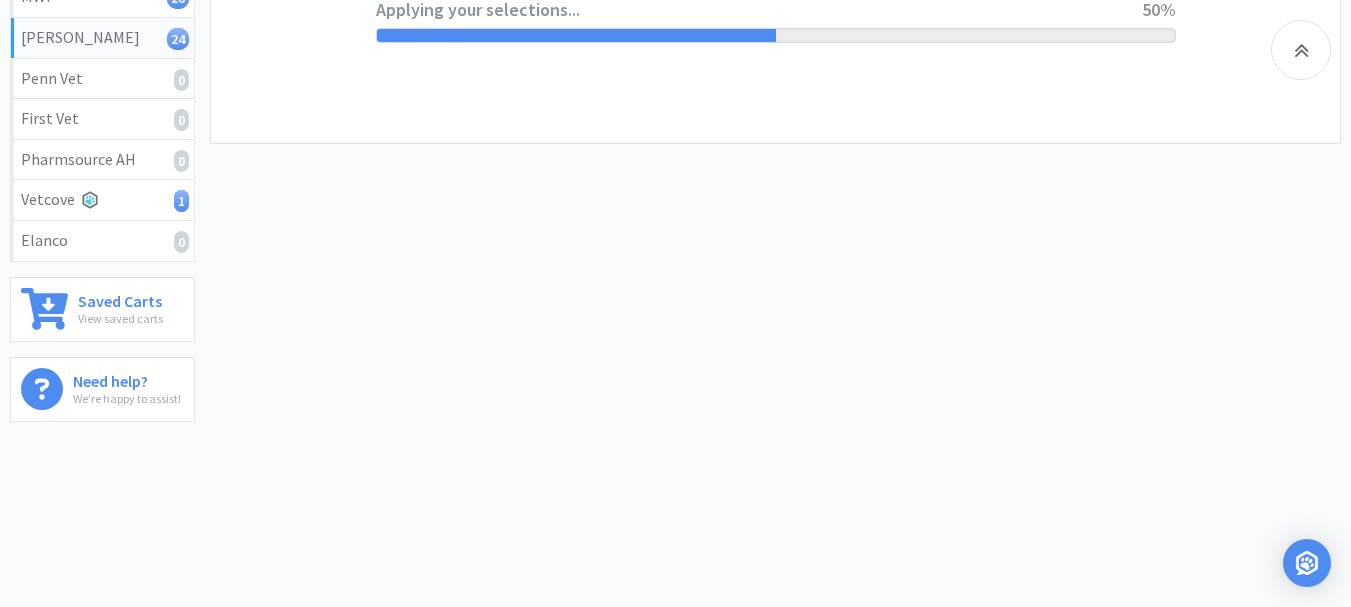 scroll, scrollTop: 0, scrollLeft: 0, axis: both 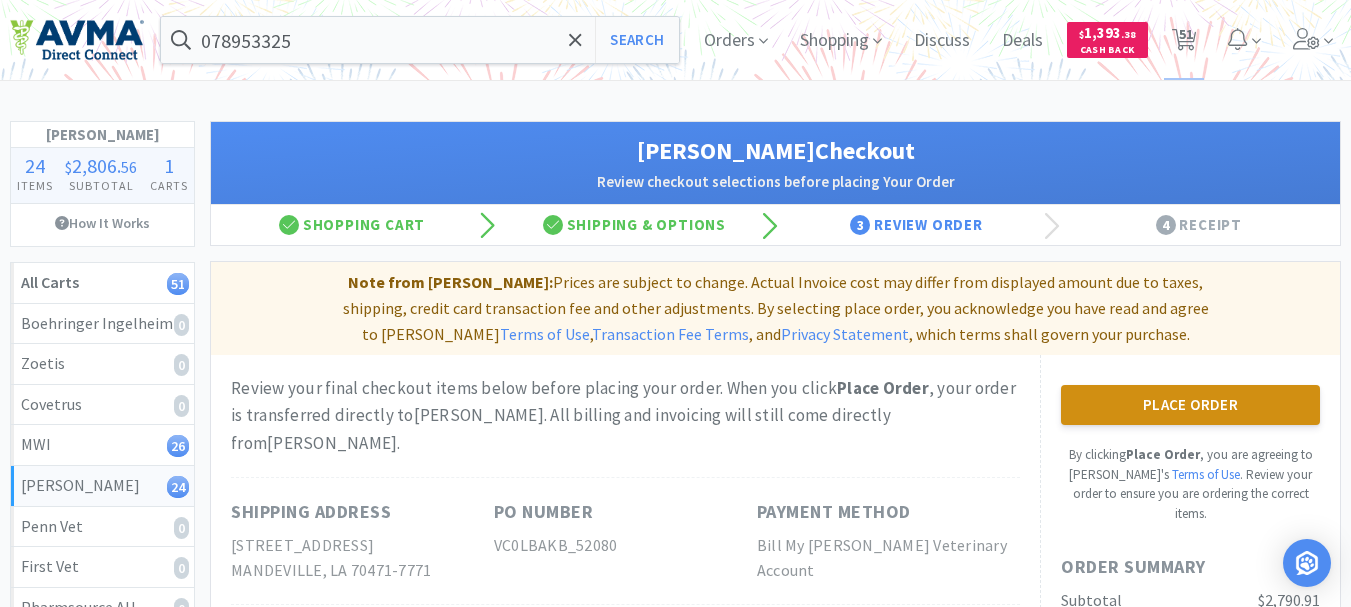 click on "Place Order" at bounding box center (1190, 405) 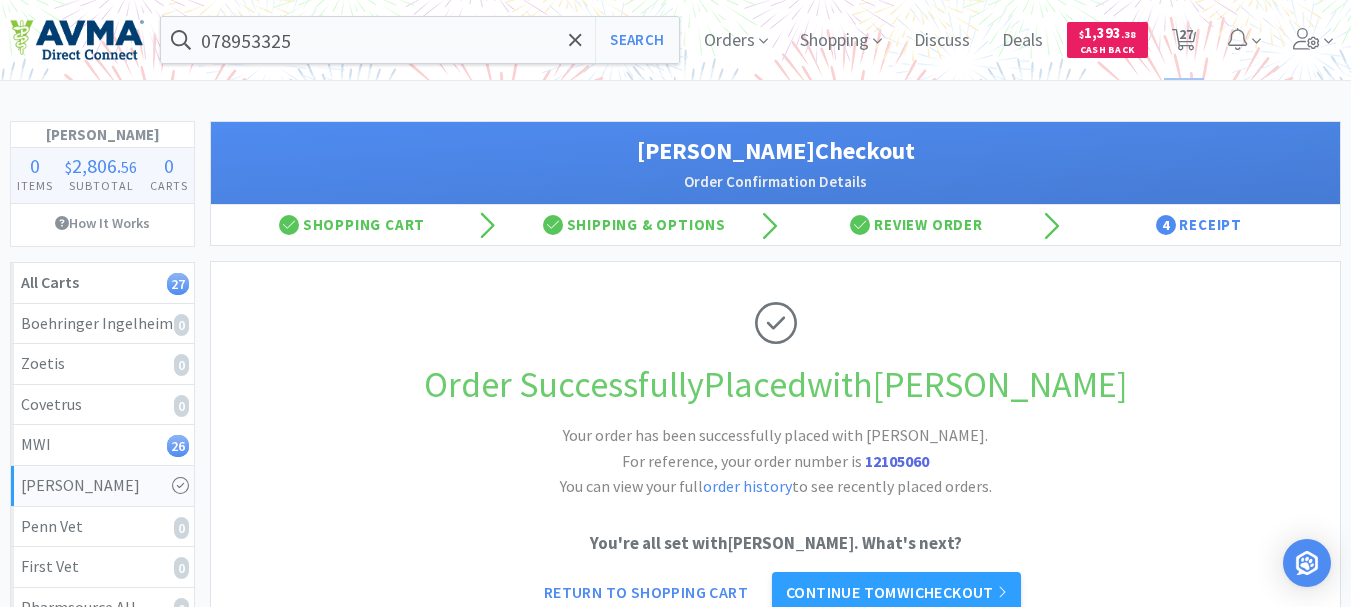 click on "12105060" at bounding box center [897, 461] 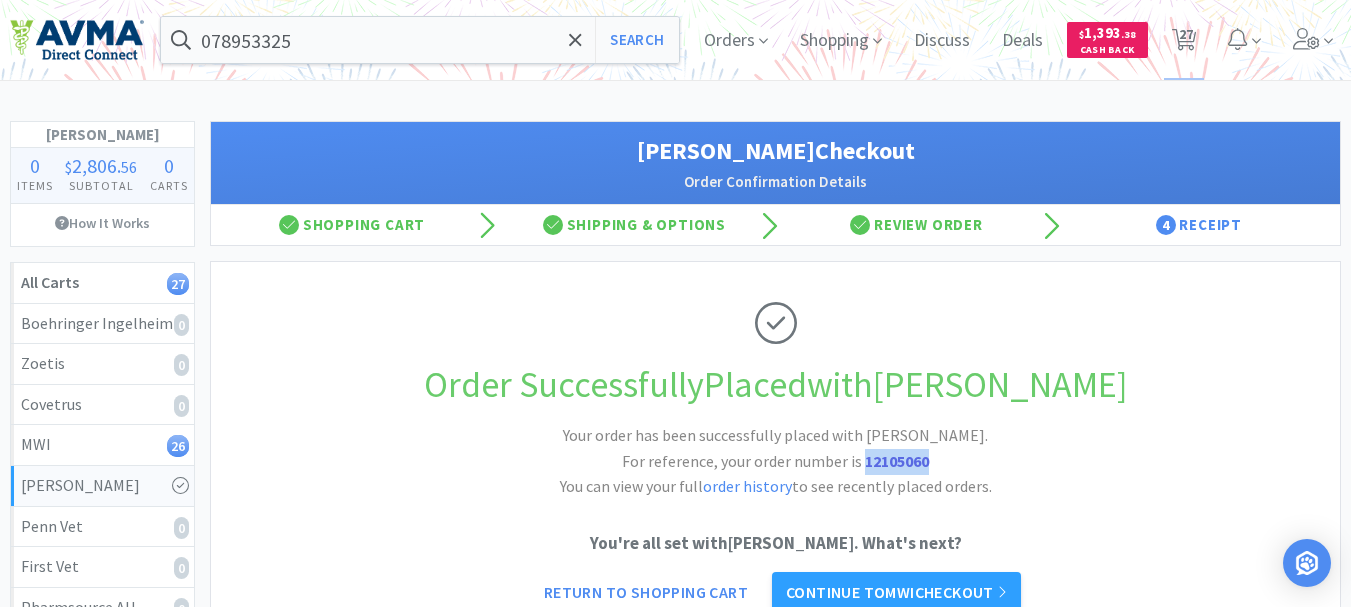 click on "12105060" at bounding box center (897, 461) 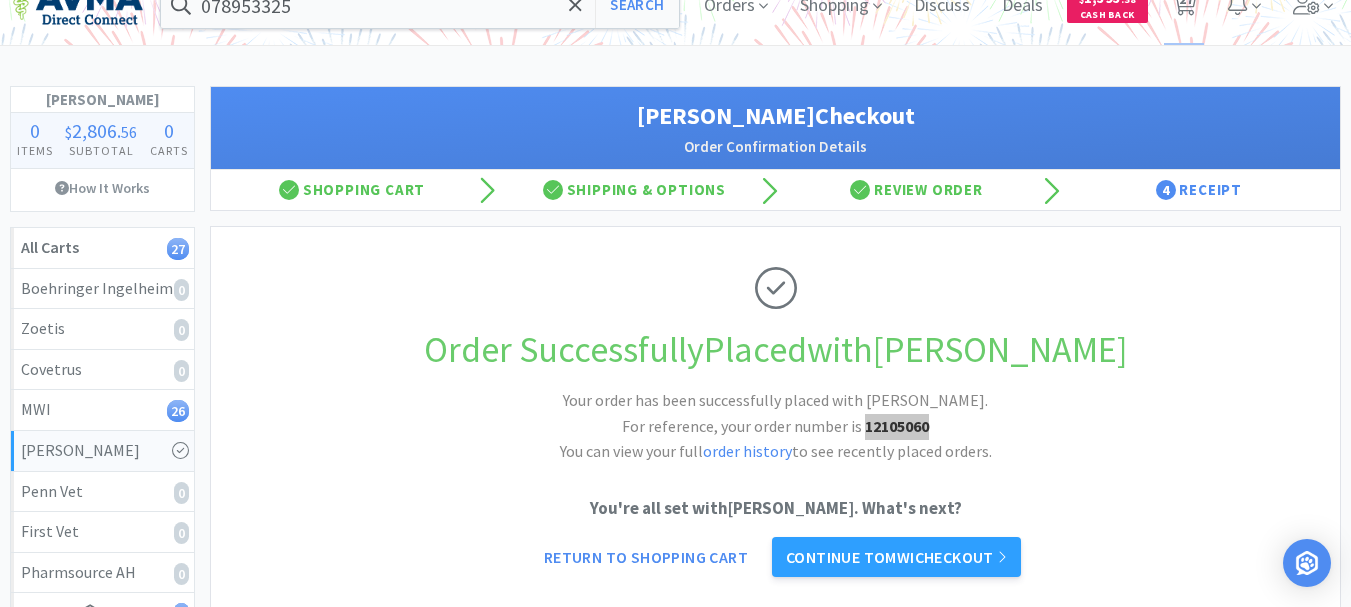 scroll, scrollTop: 0, scrollLeft: 0, axis: both 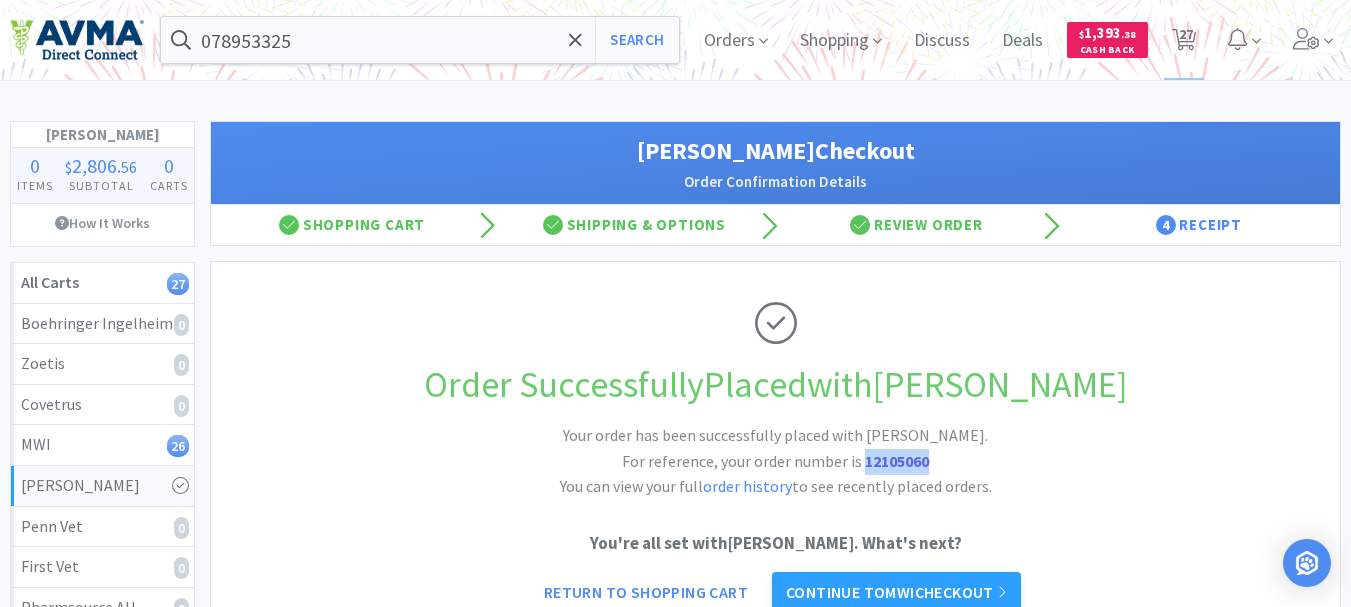 drag, startPoint x: 1188, startPoint y: 31, endPoint x: 1156, endPoint y: 43, distance: 34.176014 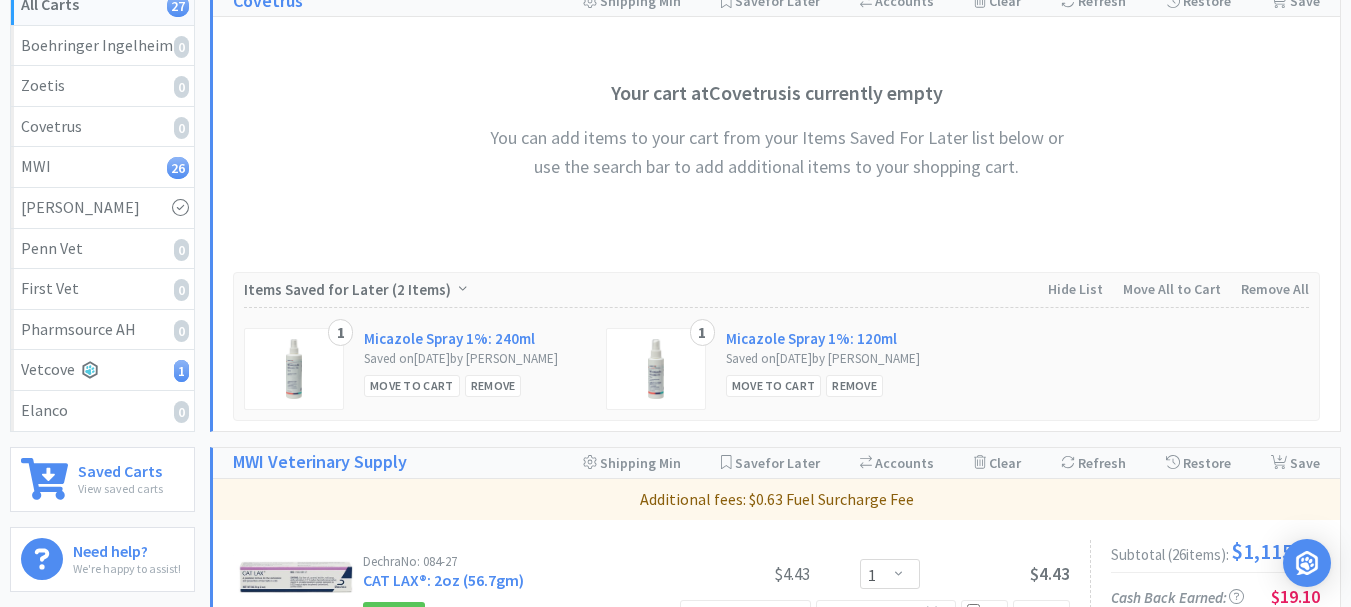 scroll, scrollTop: 400, scrollLeft: 0, axis: vertical 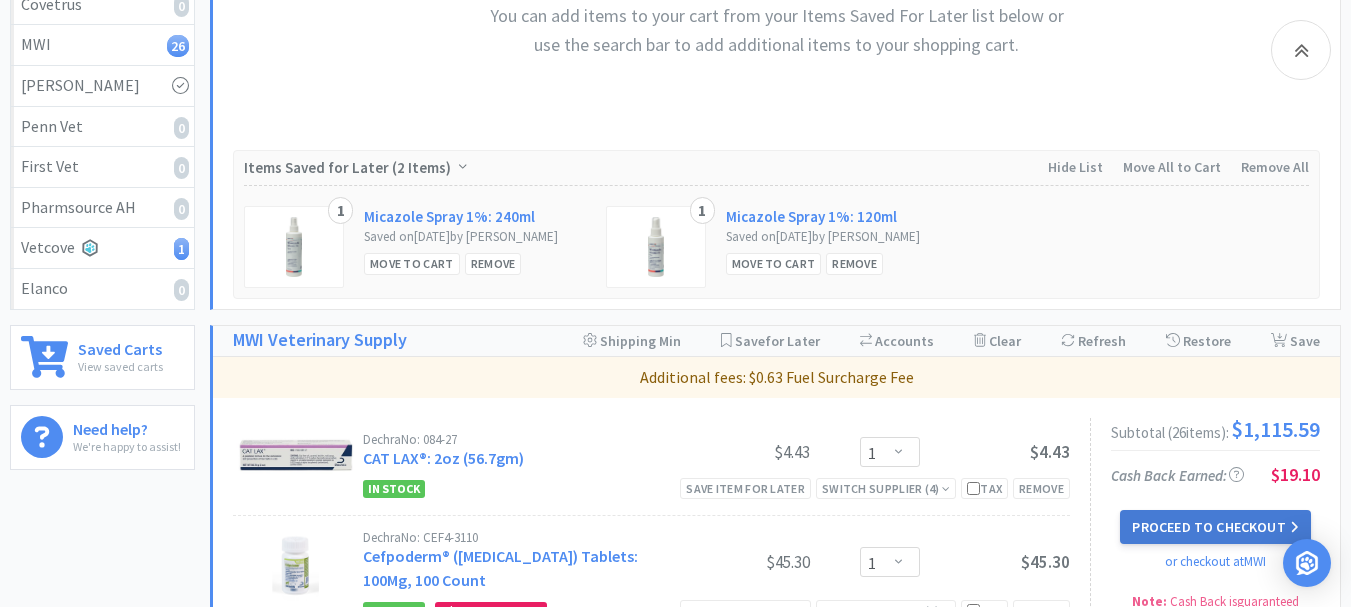 click on "Proceed to Checkout" at bounding box center [1215, 527] 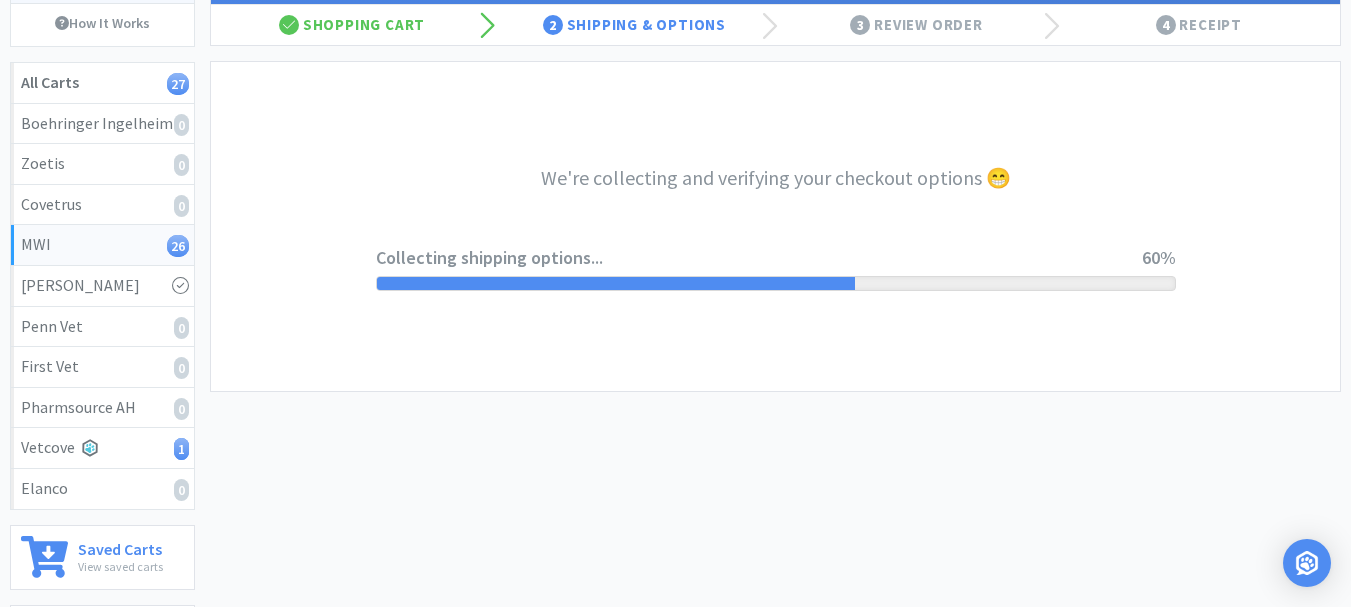scroll, scrollTop: 100, scrollLeft: 0, axis: vertical 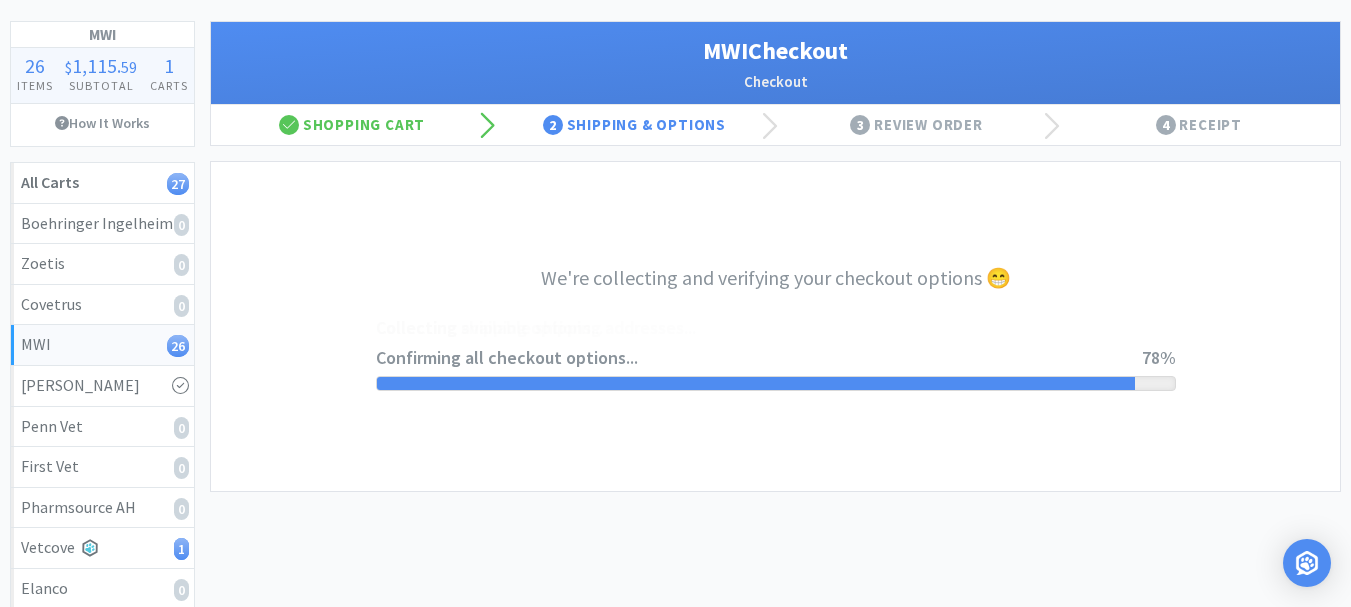 select on "CC_9481287516445253" 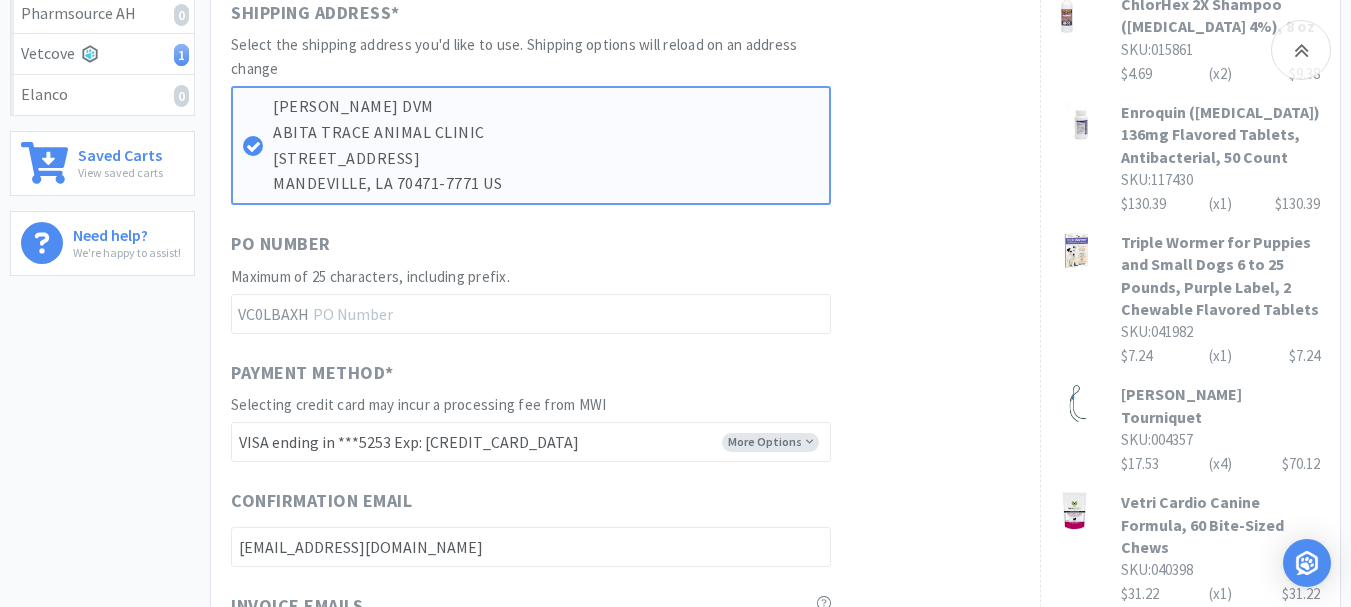 scroll, scrollTop: 600, scrollLeft: 0, axis: vertical 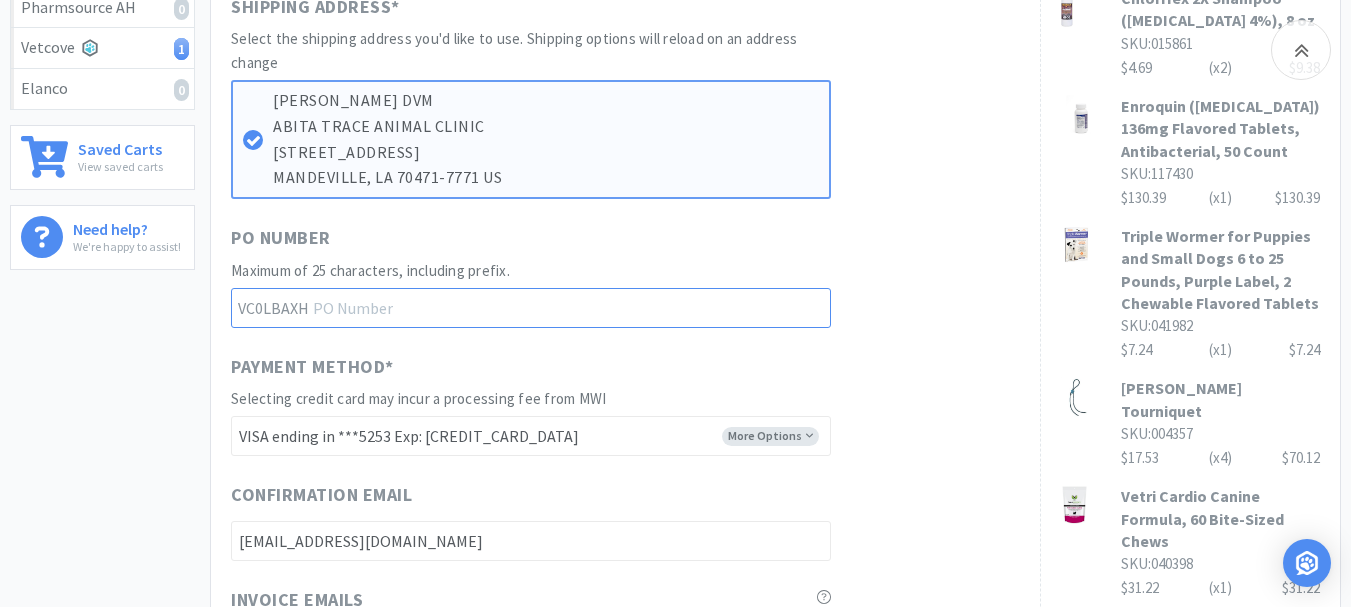 click at bounding box center [531, 308] 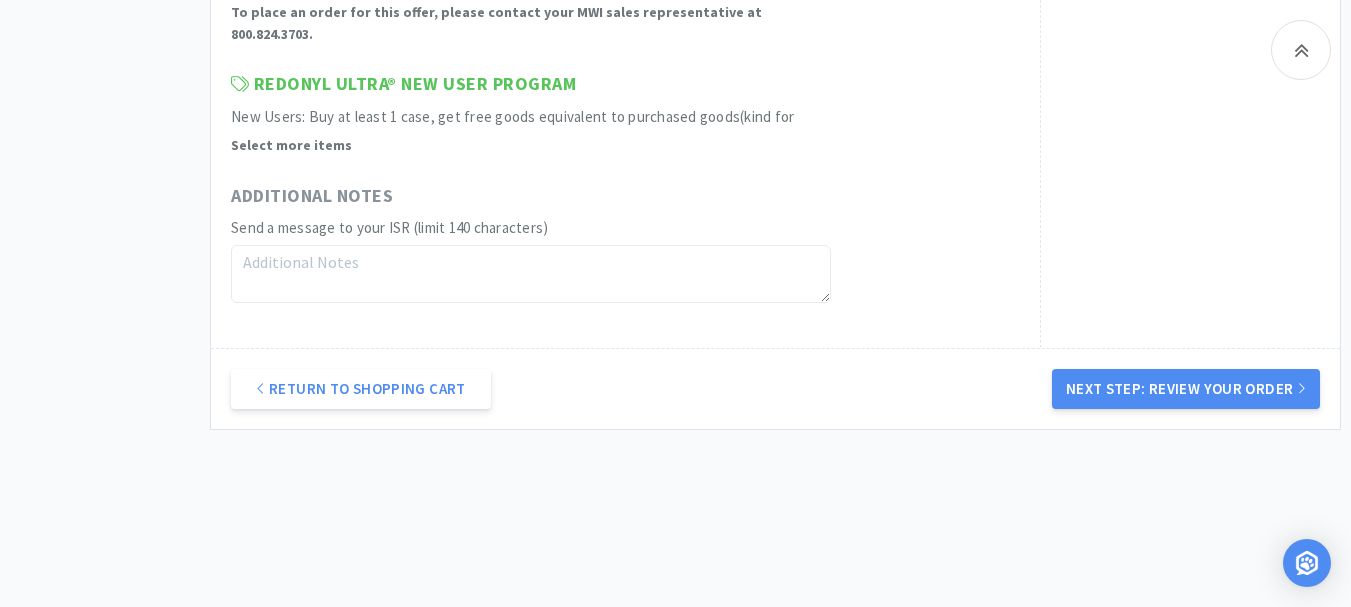 scroll, scrollTop: 1900, scrollLeft: 0, axis: vertical 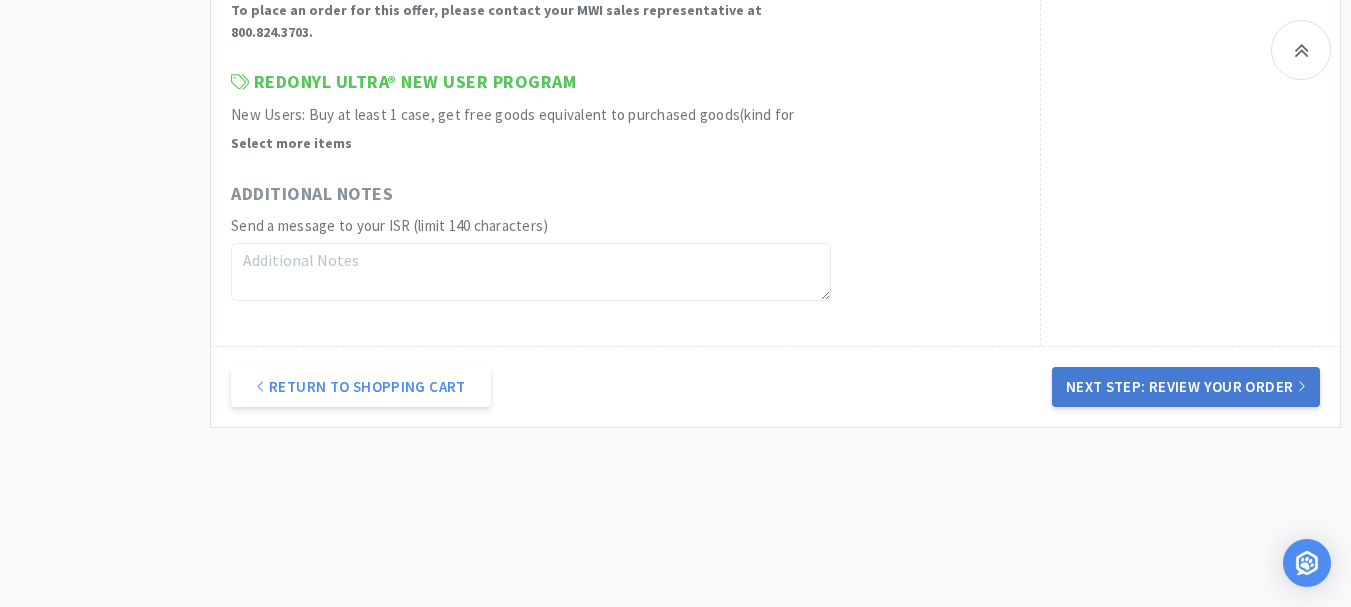 type on "52081" 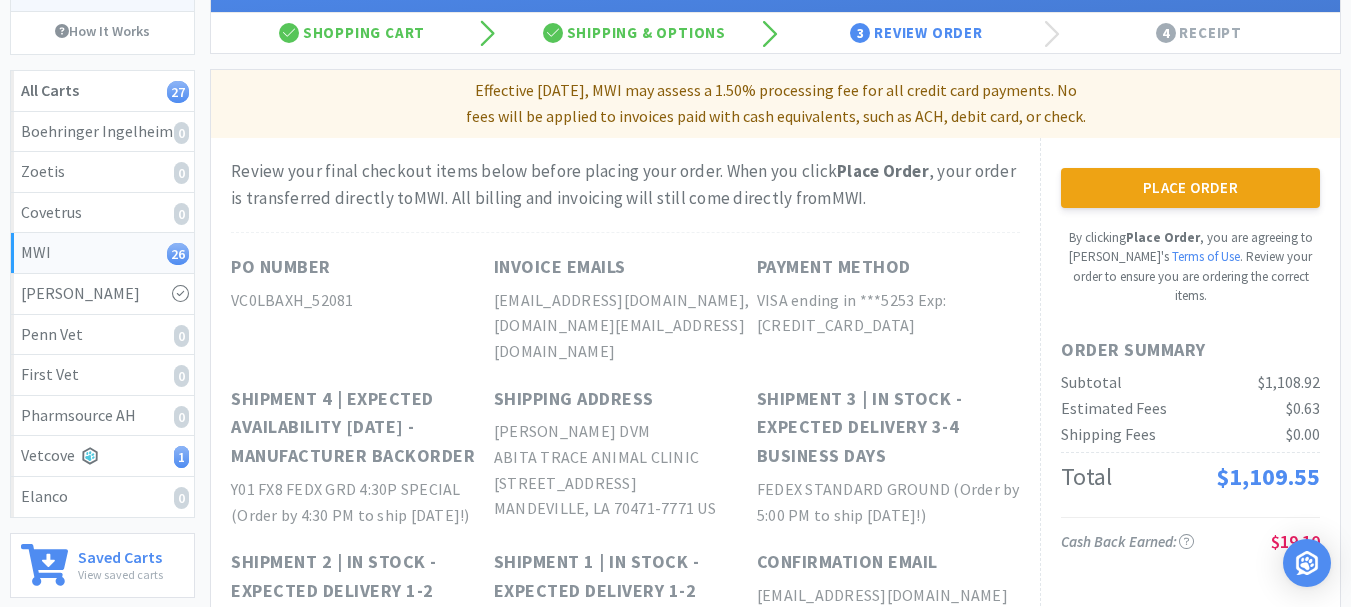 scroll, scrollTop: 200, scrollLeft: 0, axis: vertical 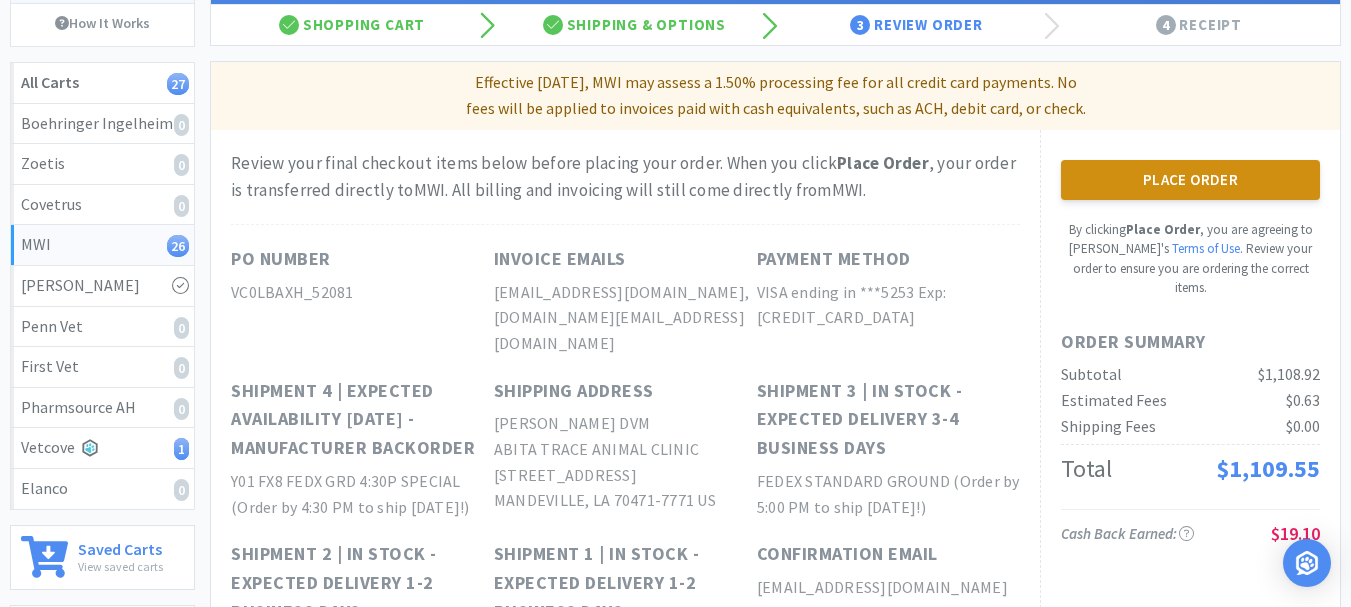 click on "Place Order" at bounding box center (1190, 180) 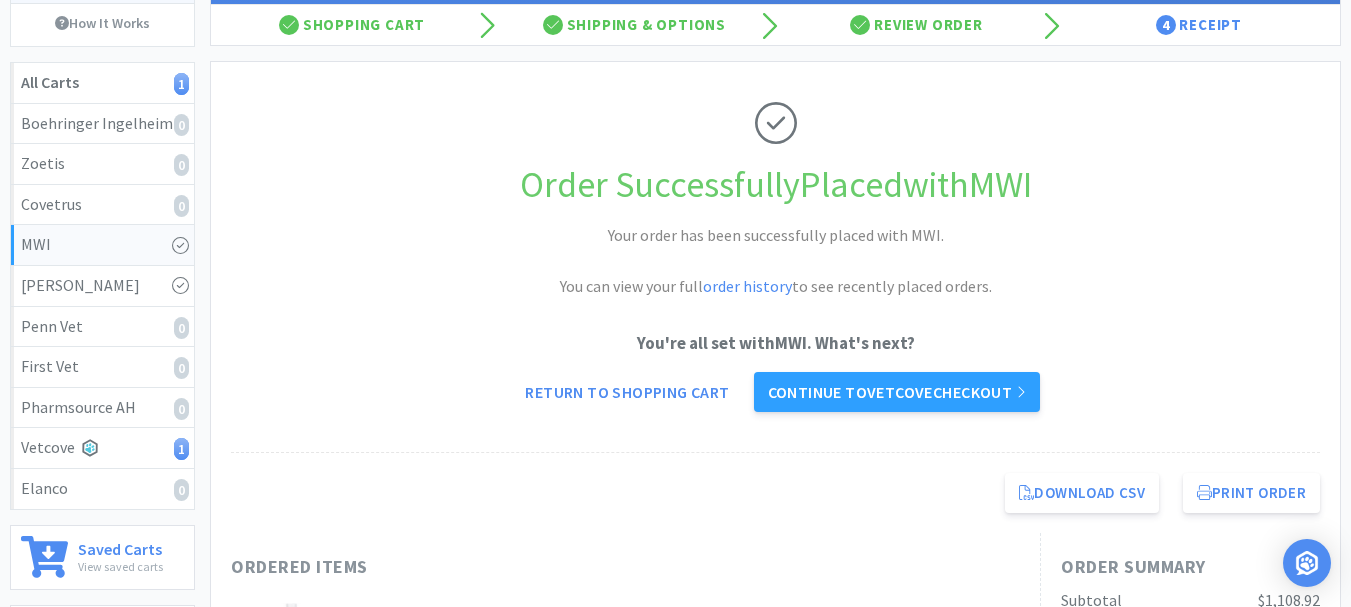 scroll, scrollTop: 0, scrollLeft: 0, axis: both 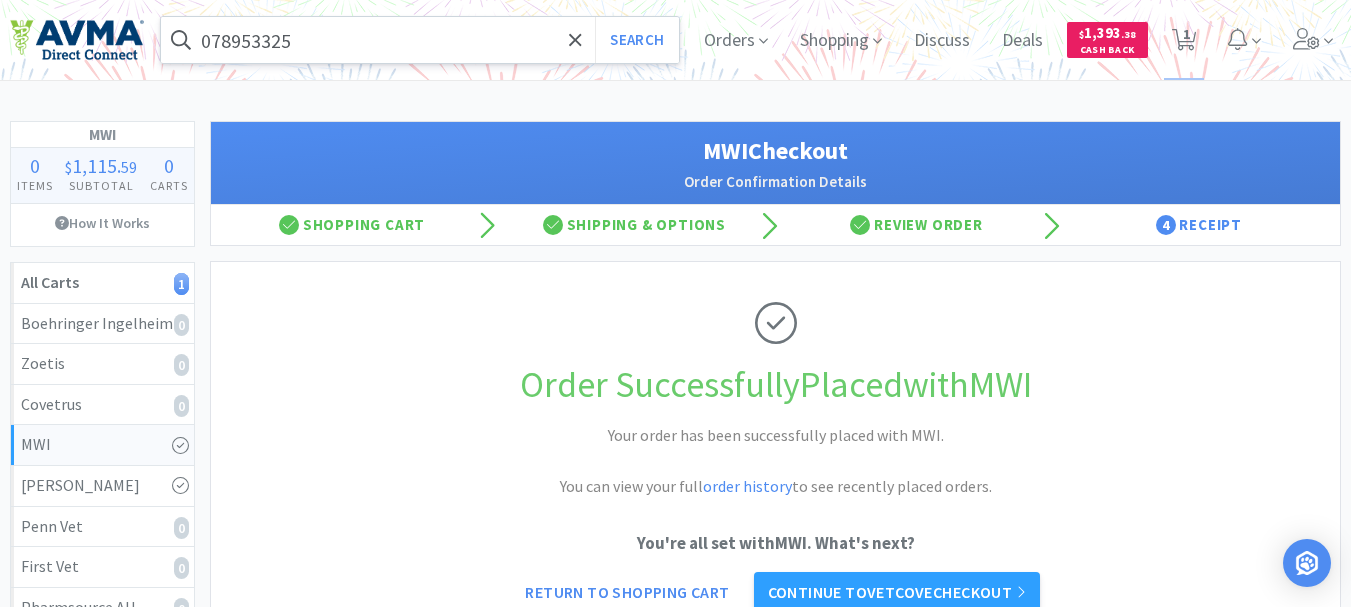 click on "078953325" at bounding box center (420, 40) 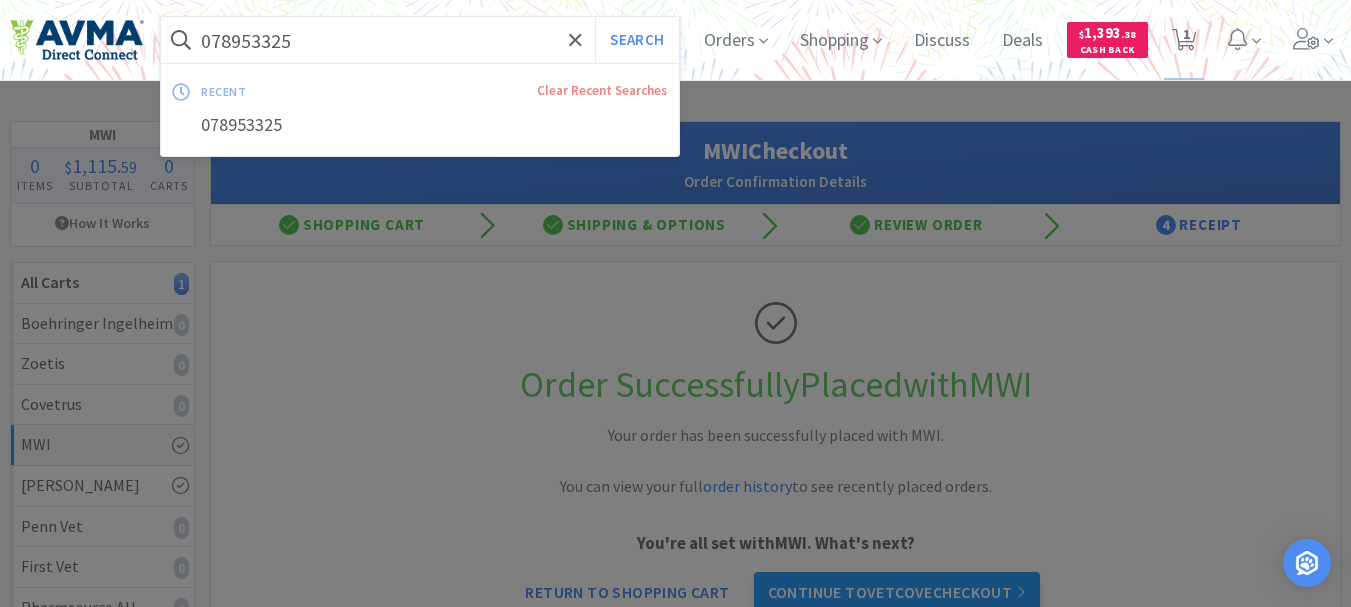 paste on "20642" 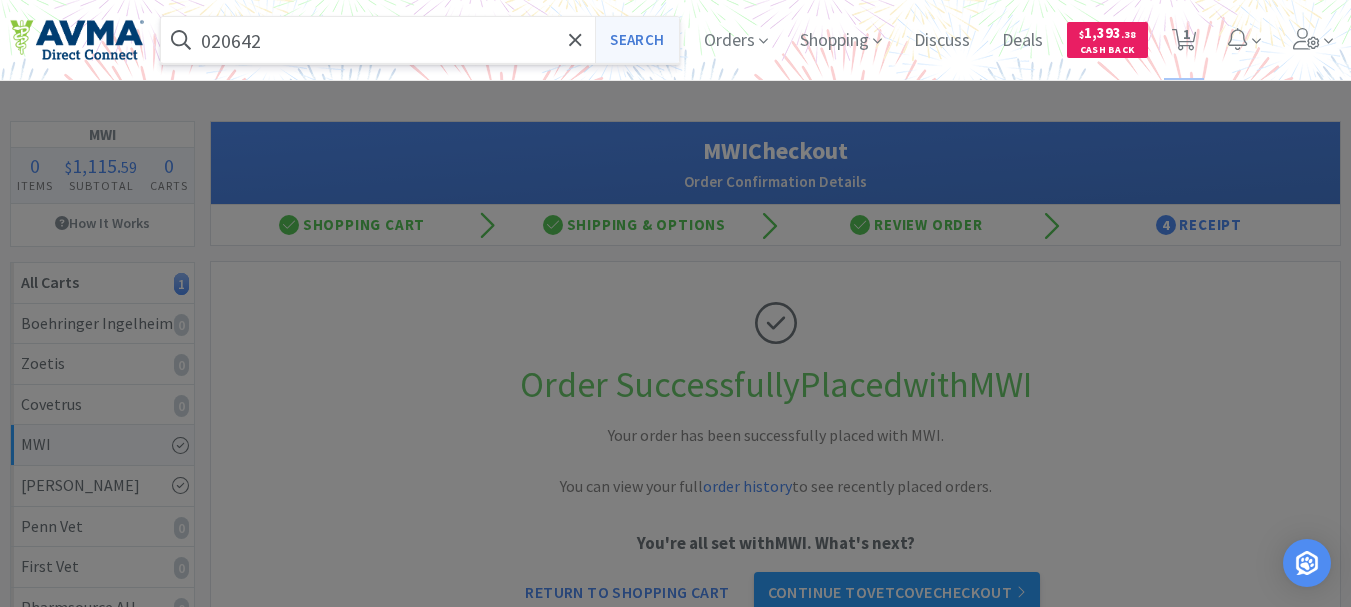 type on "020642" 